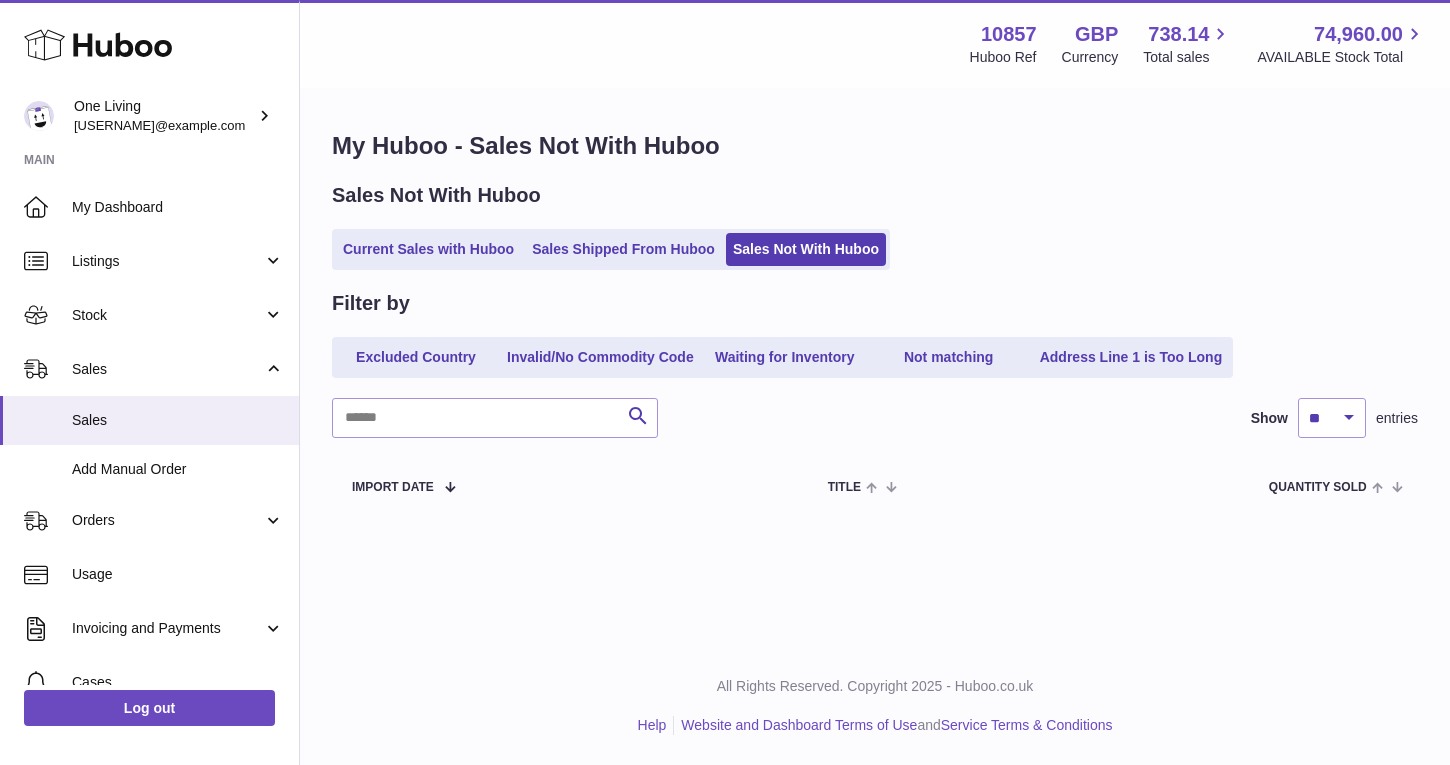 scroll, scrollTop: 0, scrollLeft: 0, axis: both 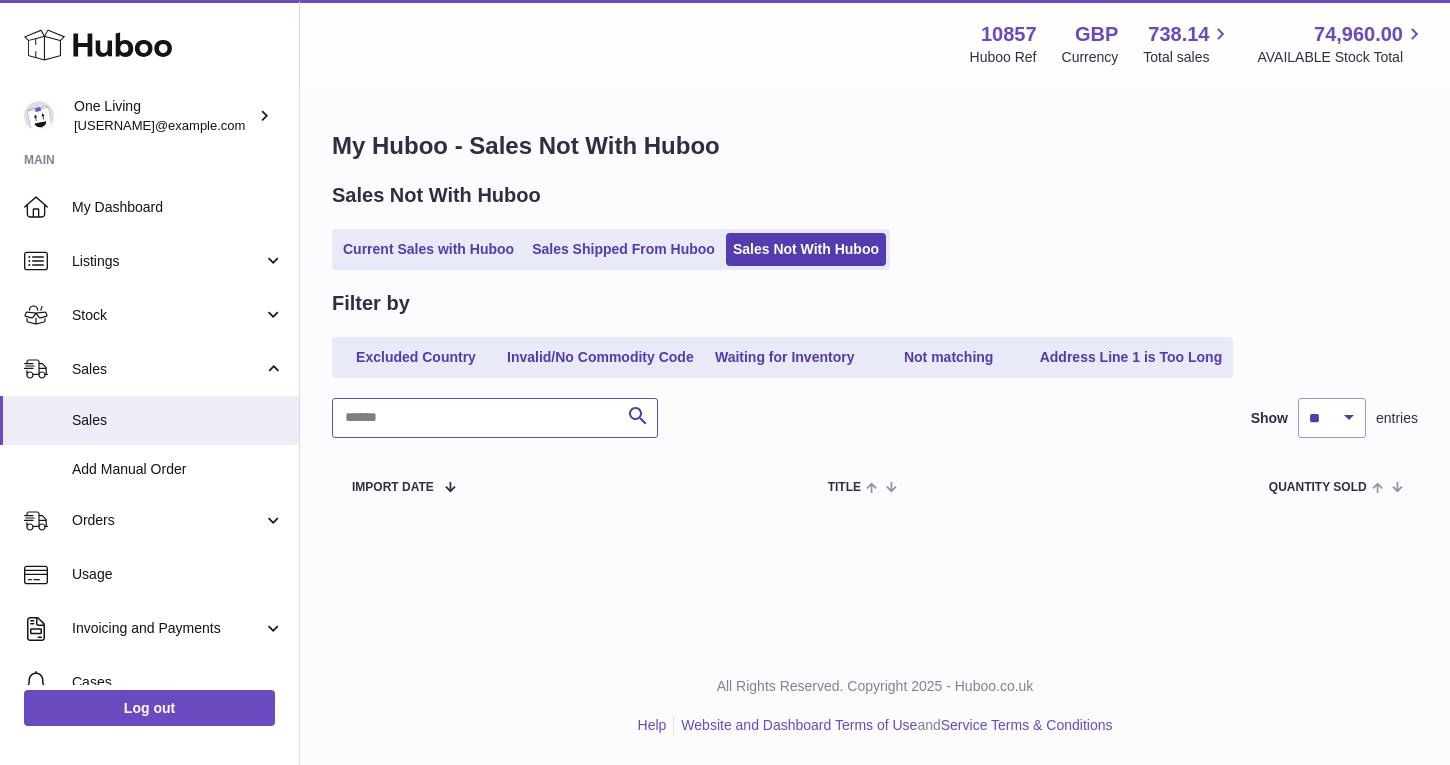 click at bounding box center (495, 418) 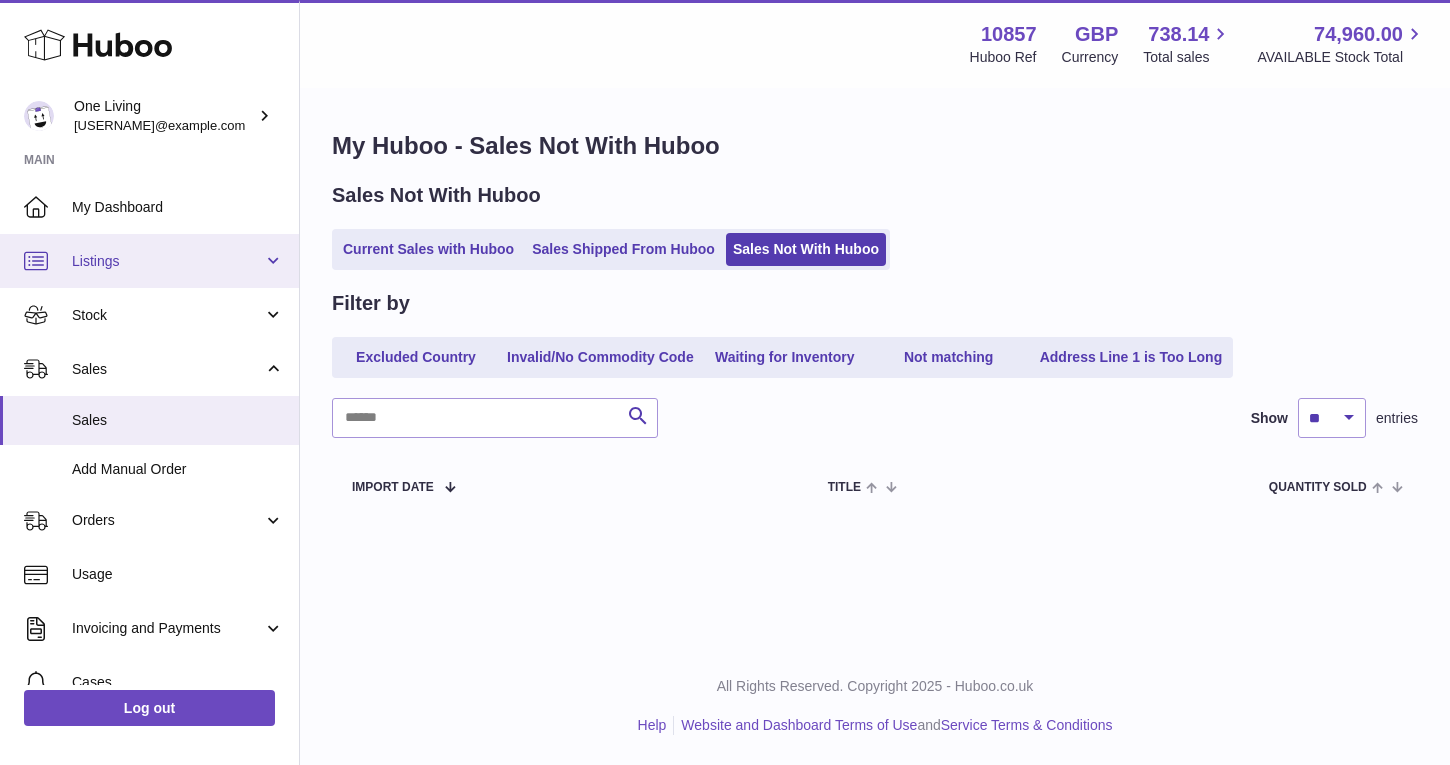click on "Listings" at bounding box center (167, 261) 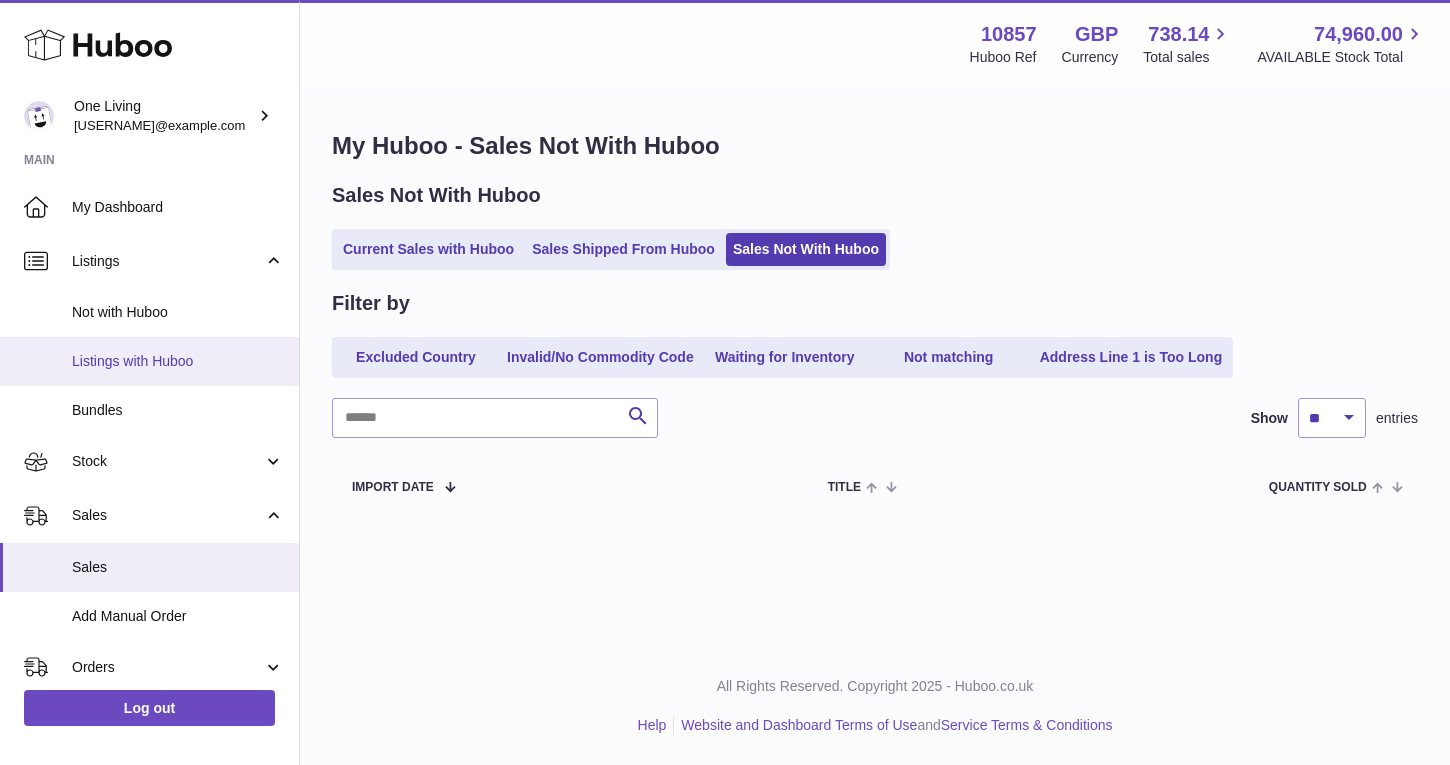 click on "Listings with Huboo" at bounding box center (178, 361) 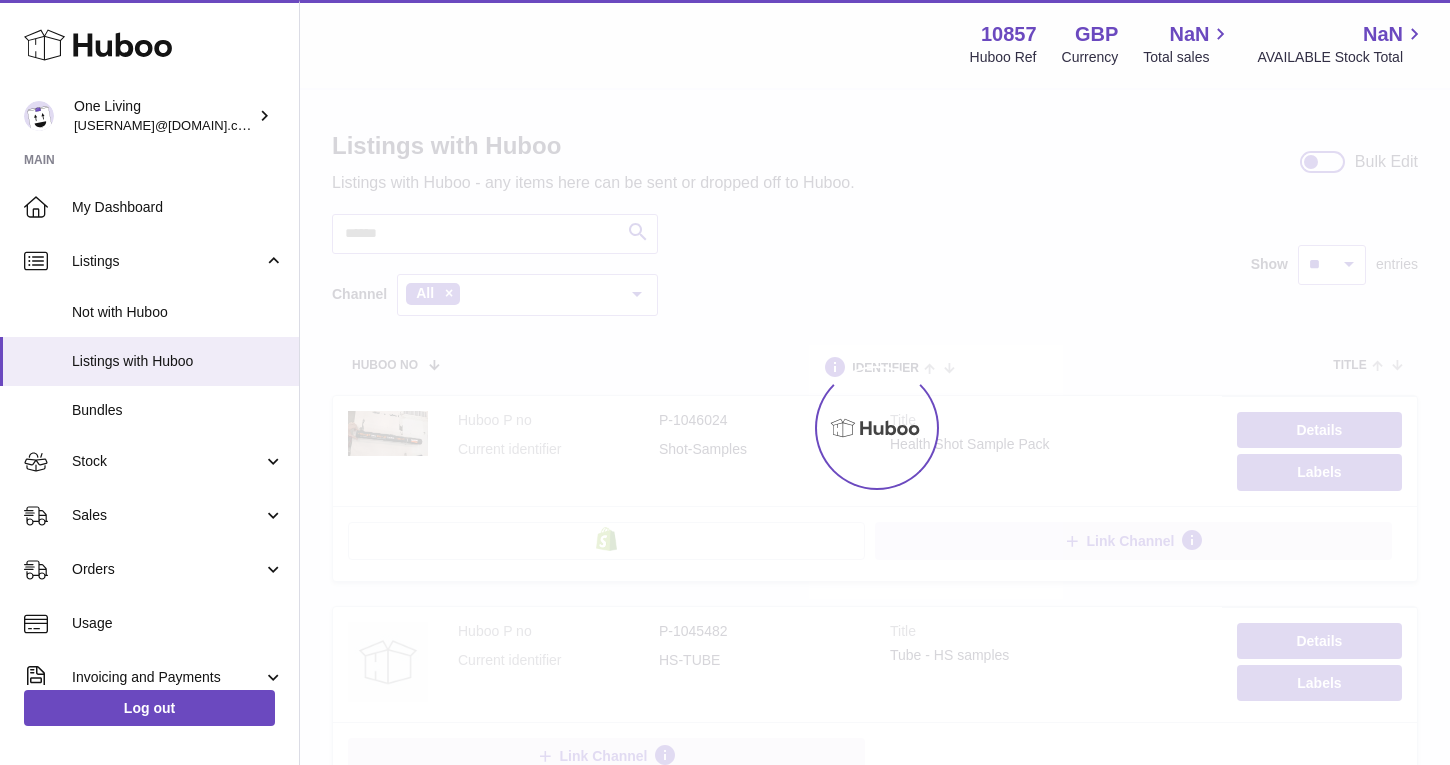 scroll, scrollTop: 0, scrollLeft: 0, axis: both 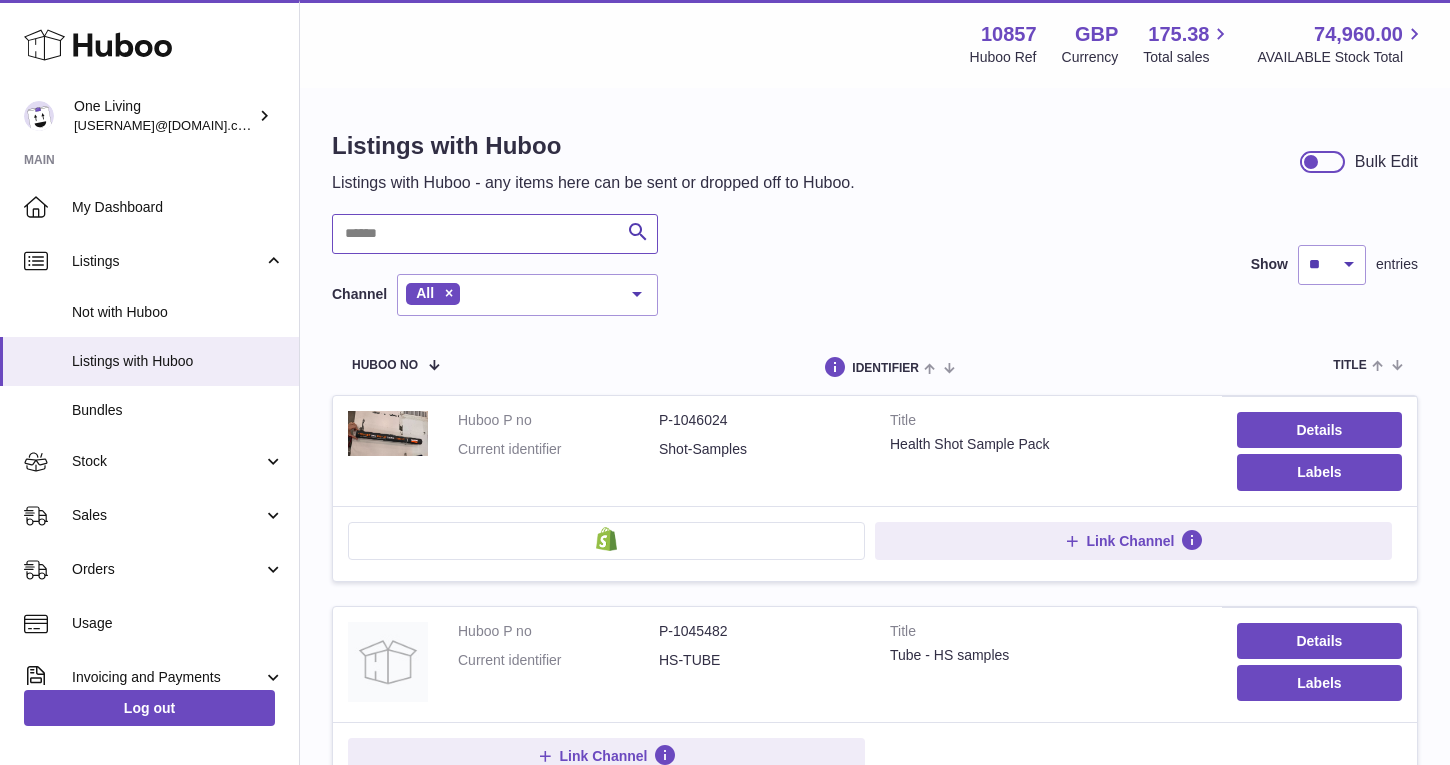 click at bounding box center (495, 234) 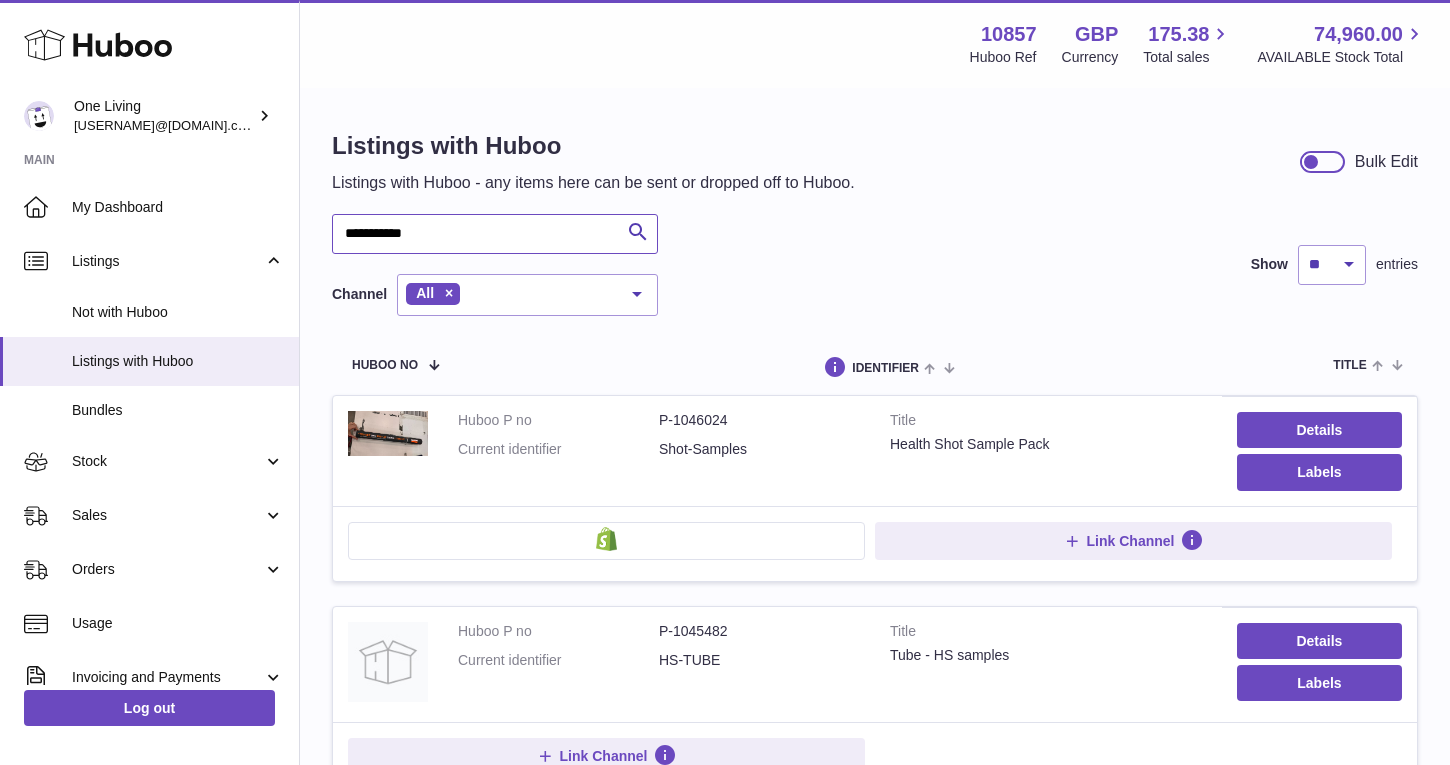 type on "**********" 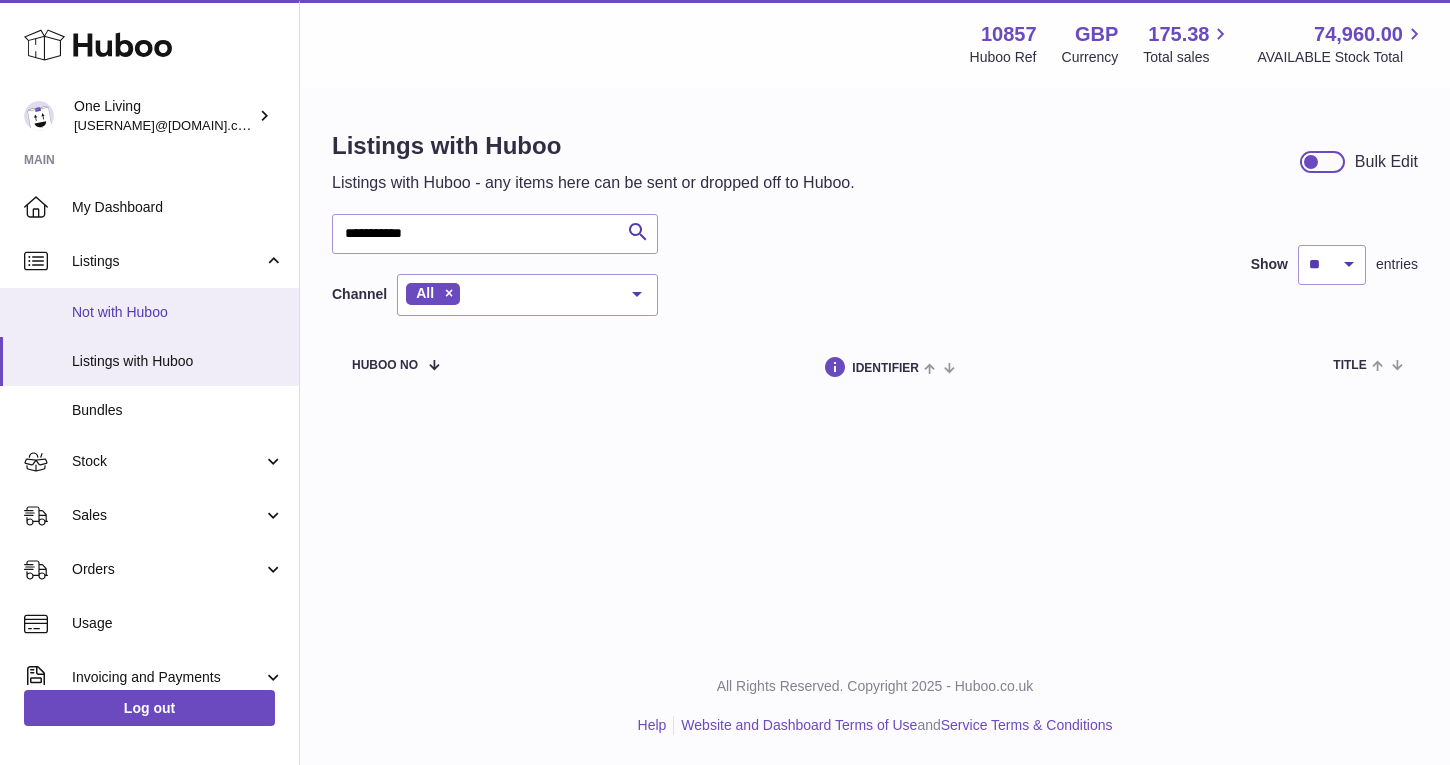 click on "Not with Huboo" at bounding box center [178, 312] 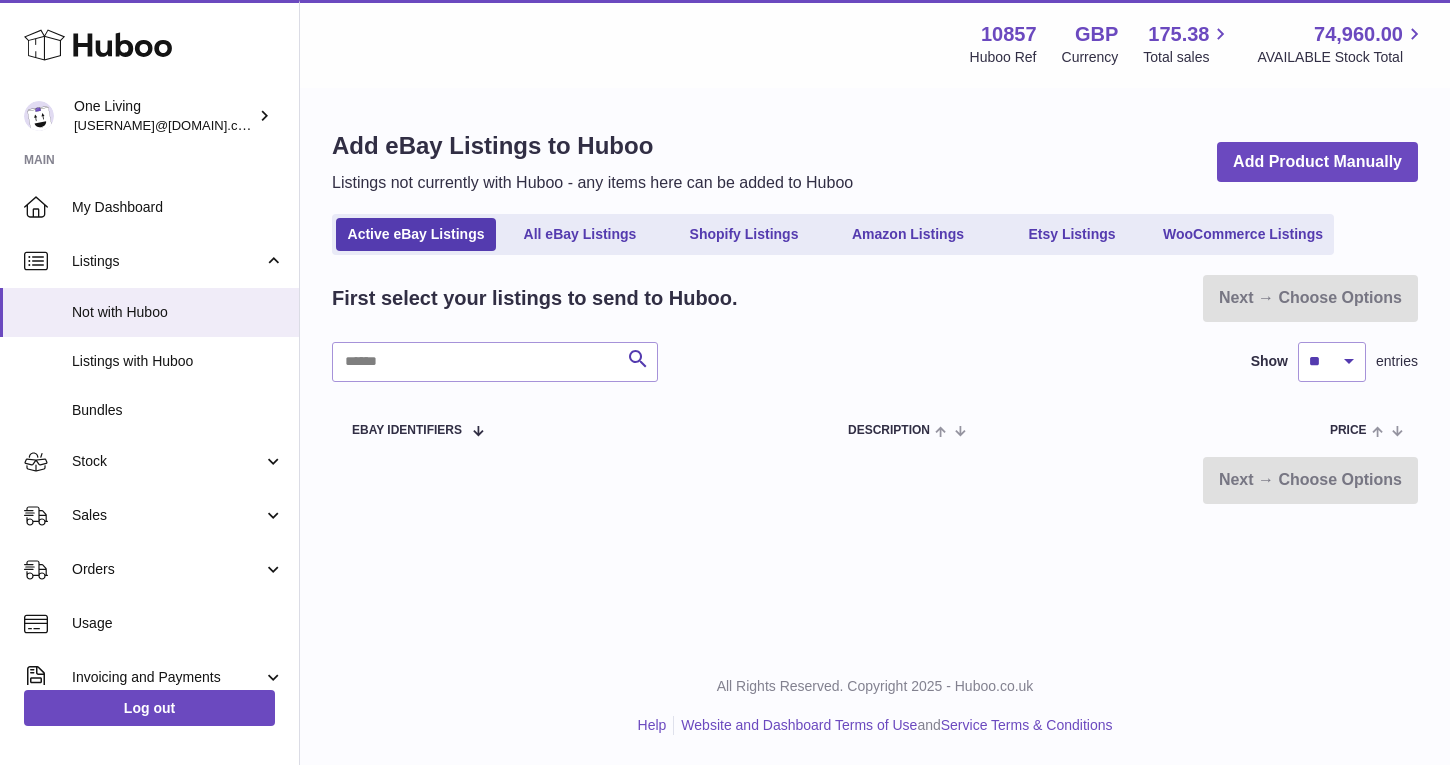 scroll, scrollTop: 0, scrollLeft: 0, axis: both 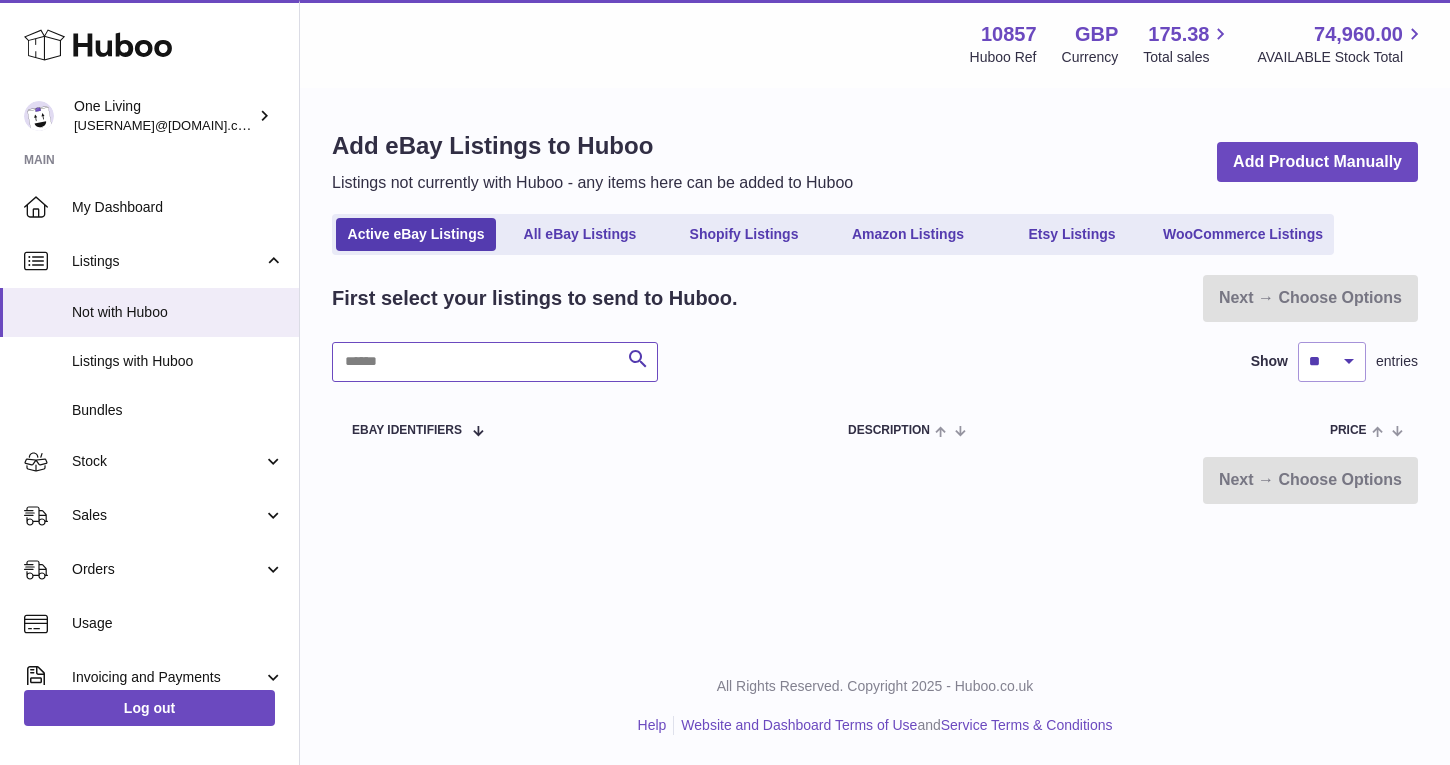 click at bounding box center [495, 362] 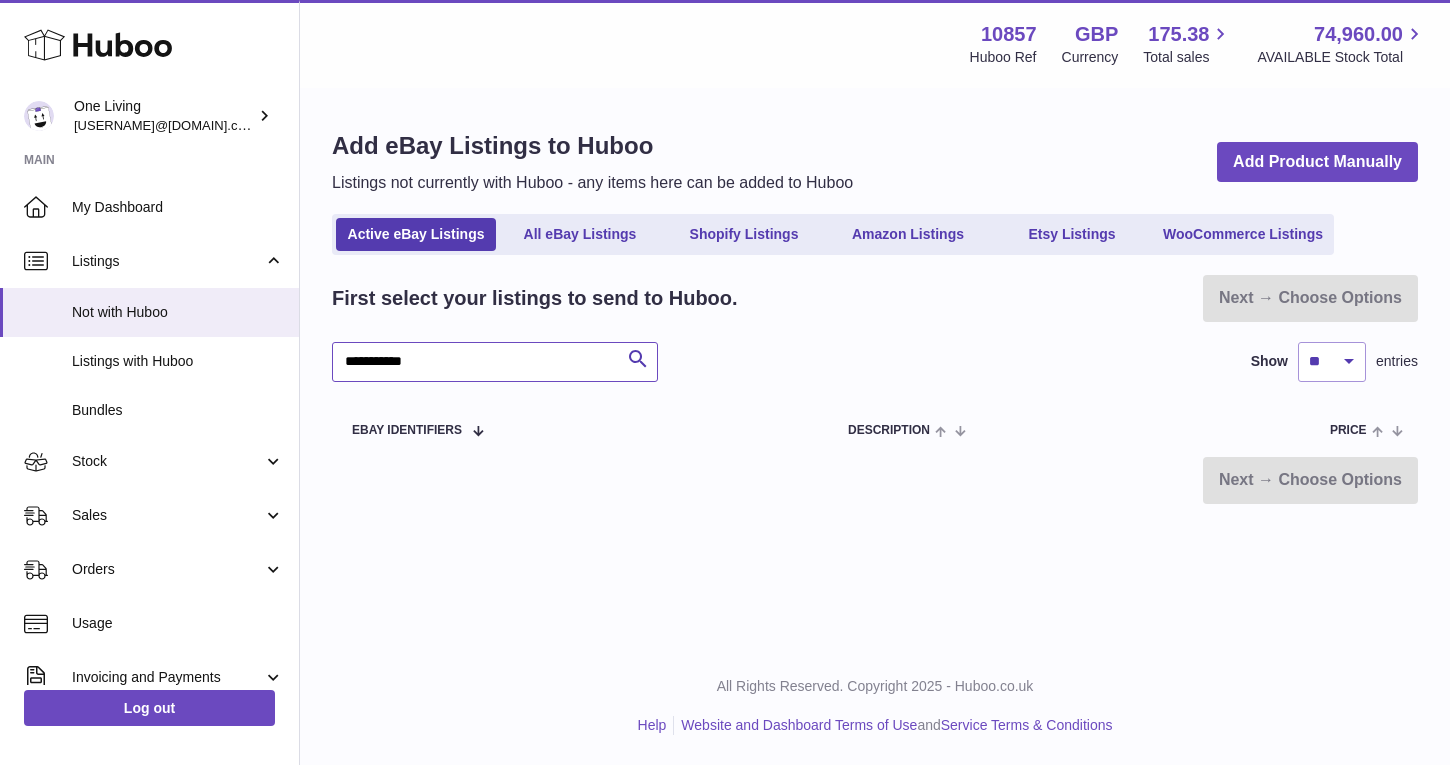 type on "**********" 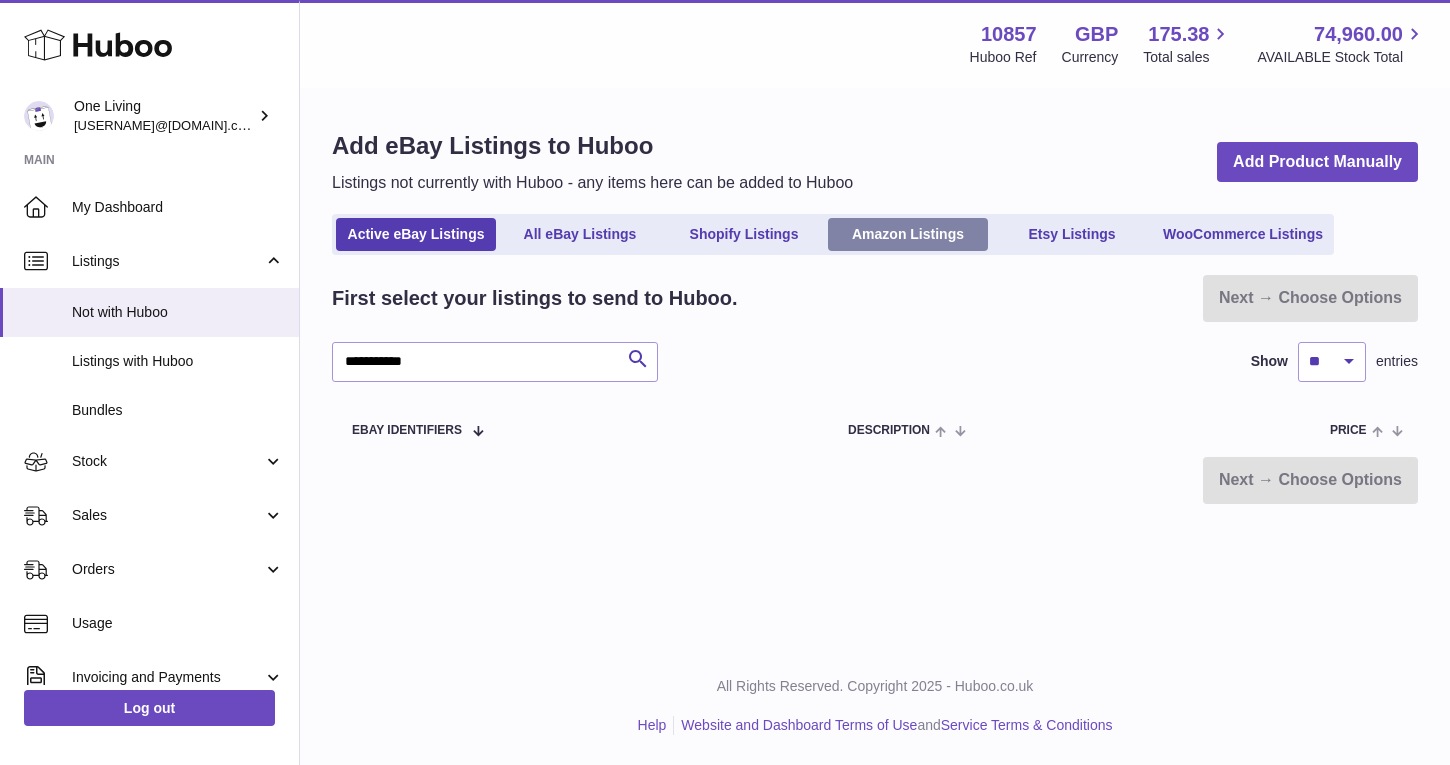 click on "Amazon Listings" at bounding box center (908, 234) 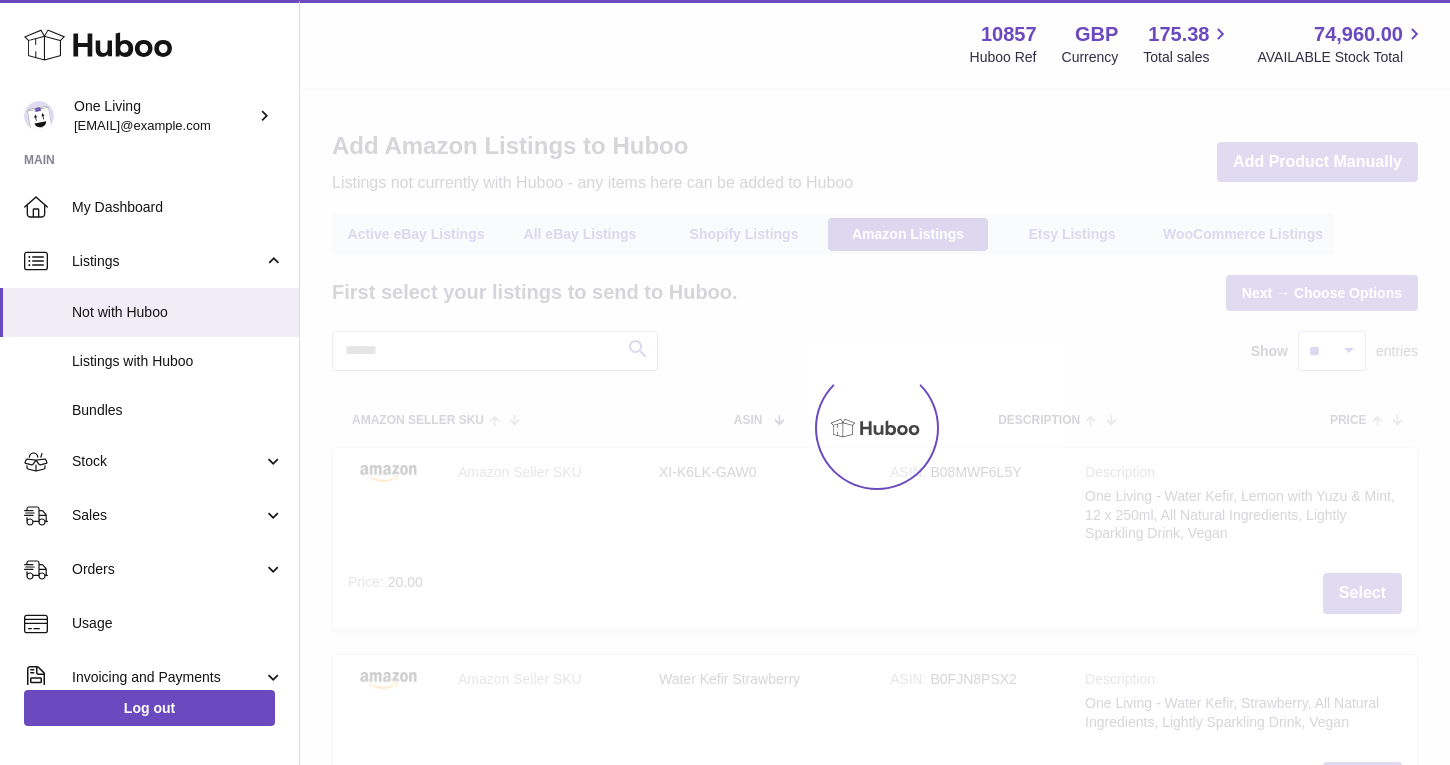 scroll, scrollTop: 0, scrollLeft: 0, axis: both 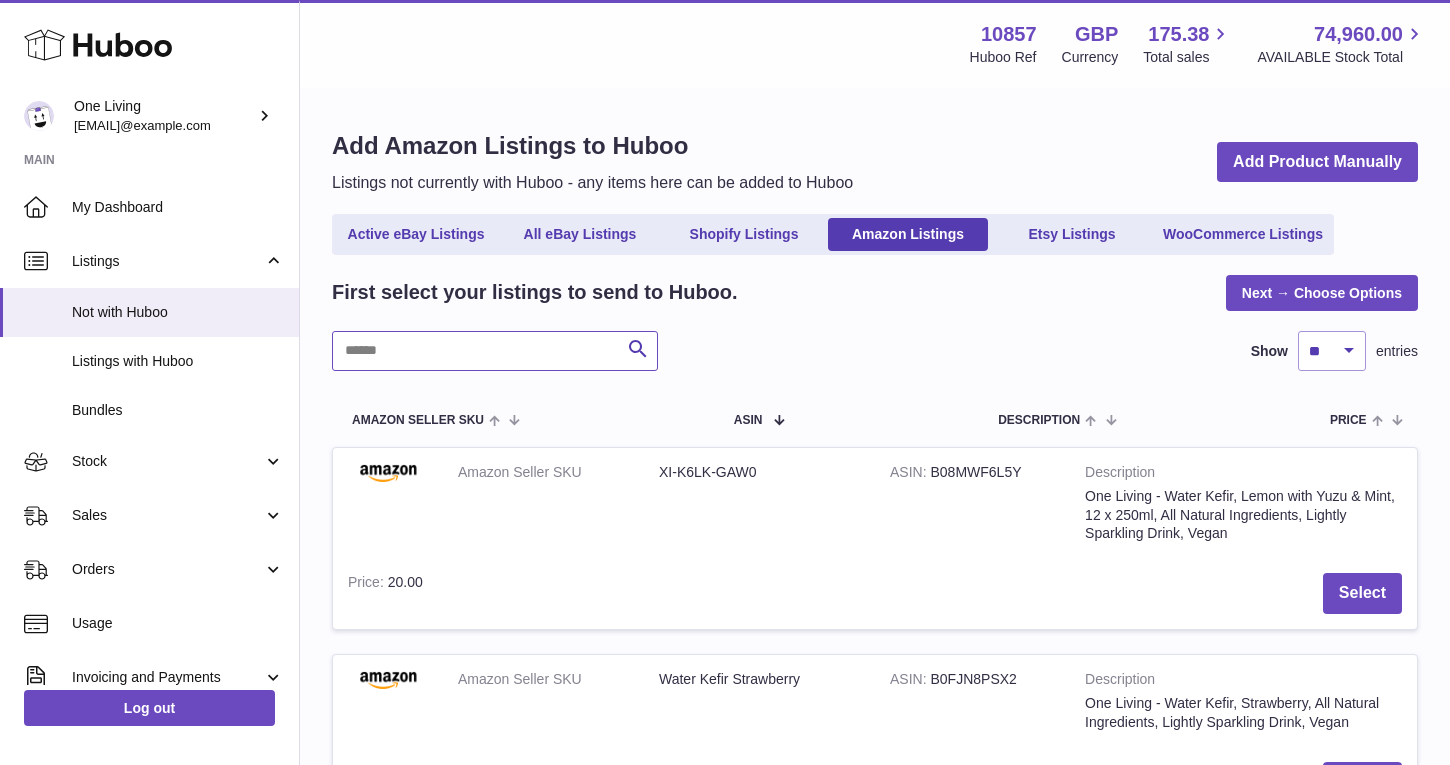 click at bounding box center [495, 351] 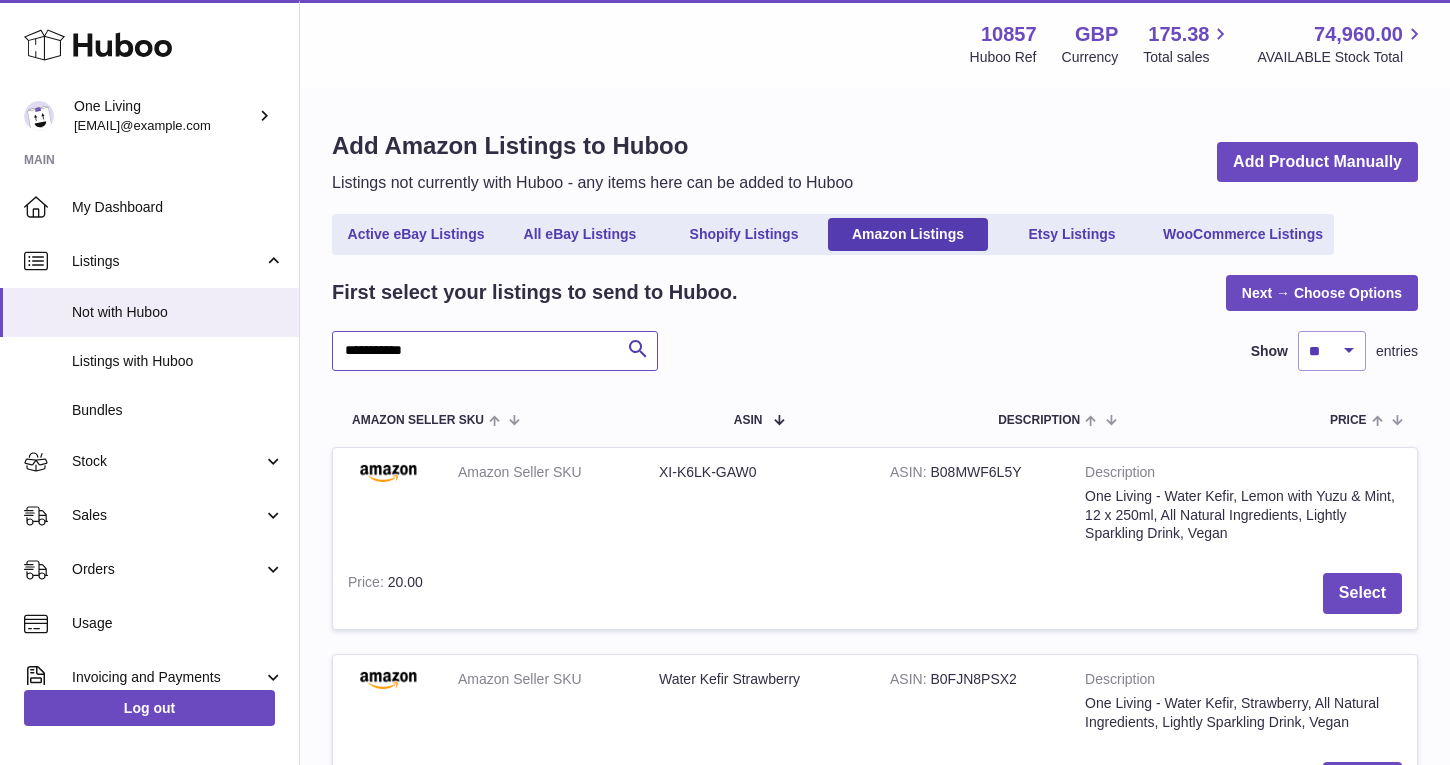 type on "**********" 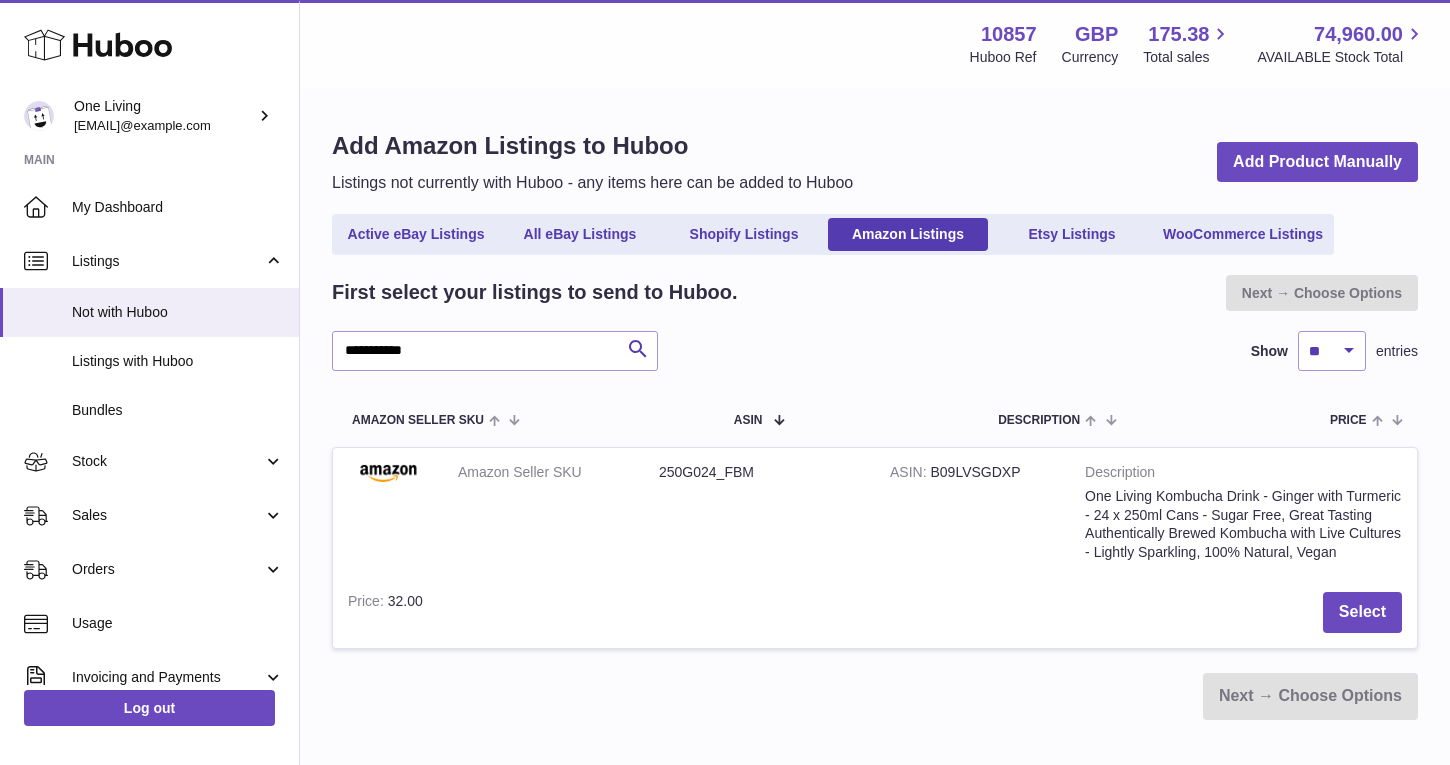 click on "Select" at bounding box center (927, 612) 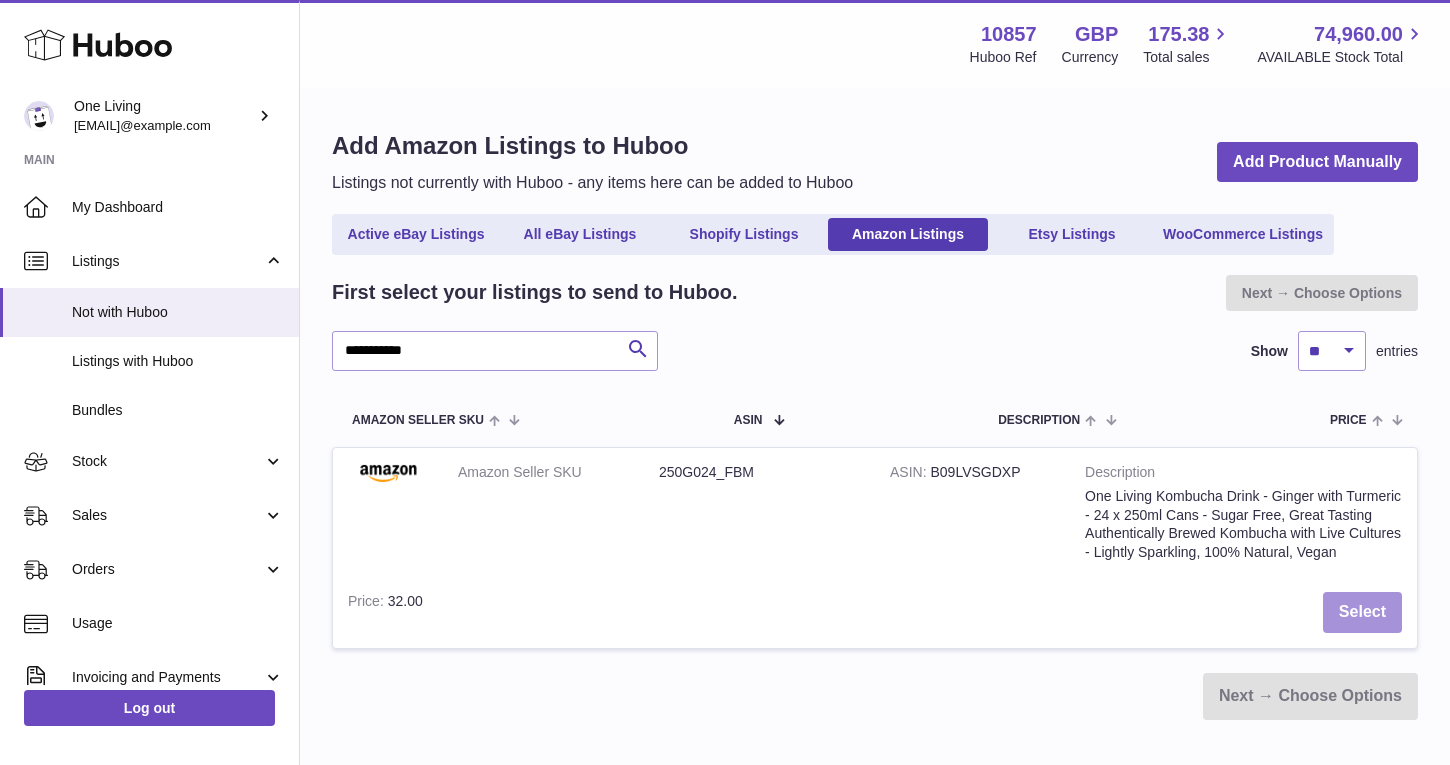 click on "Select" at bounding box center [1362, 612] 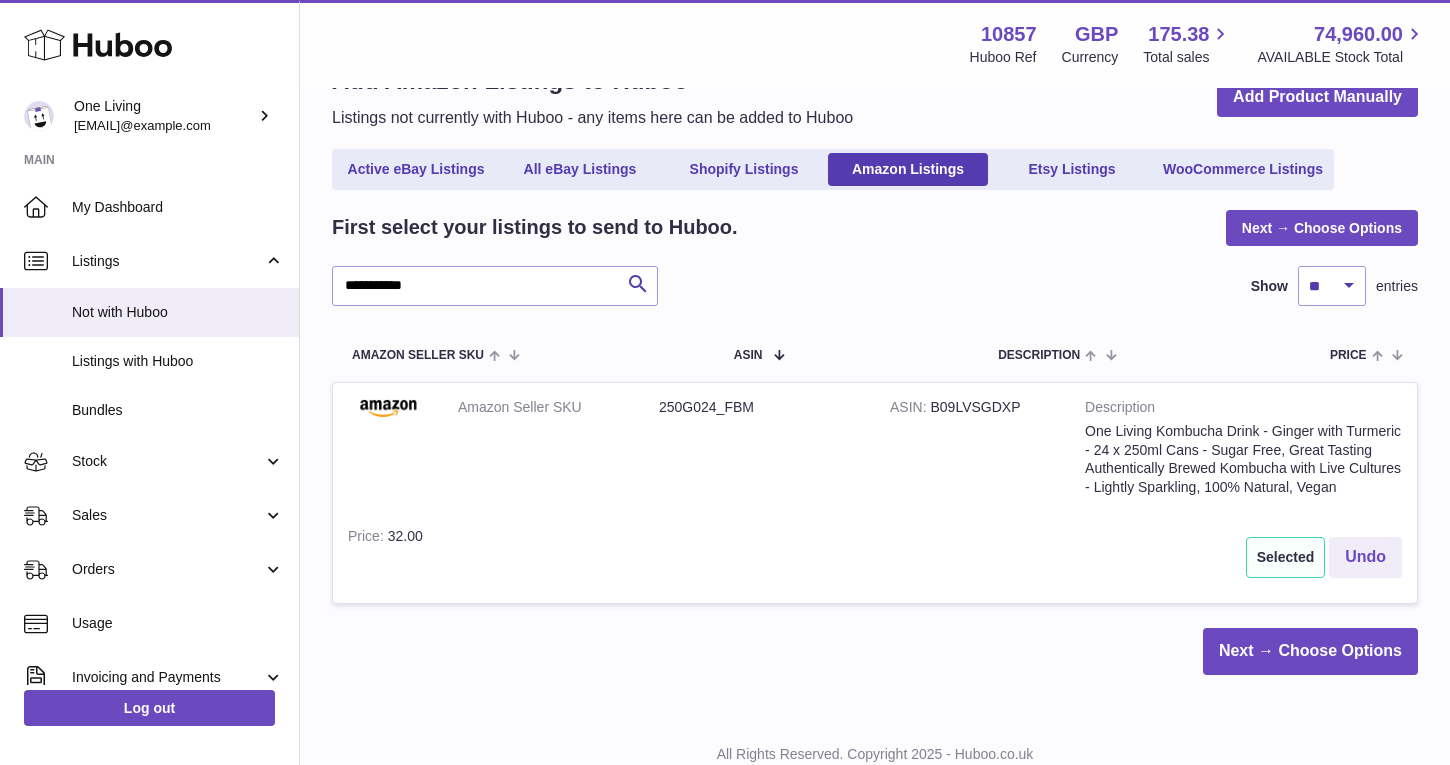 scroll, scrollTop: 0, scrollLeft: 0, axis: both 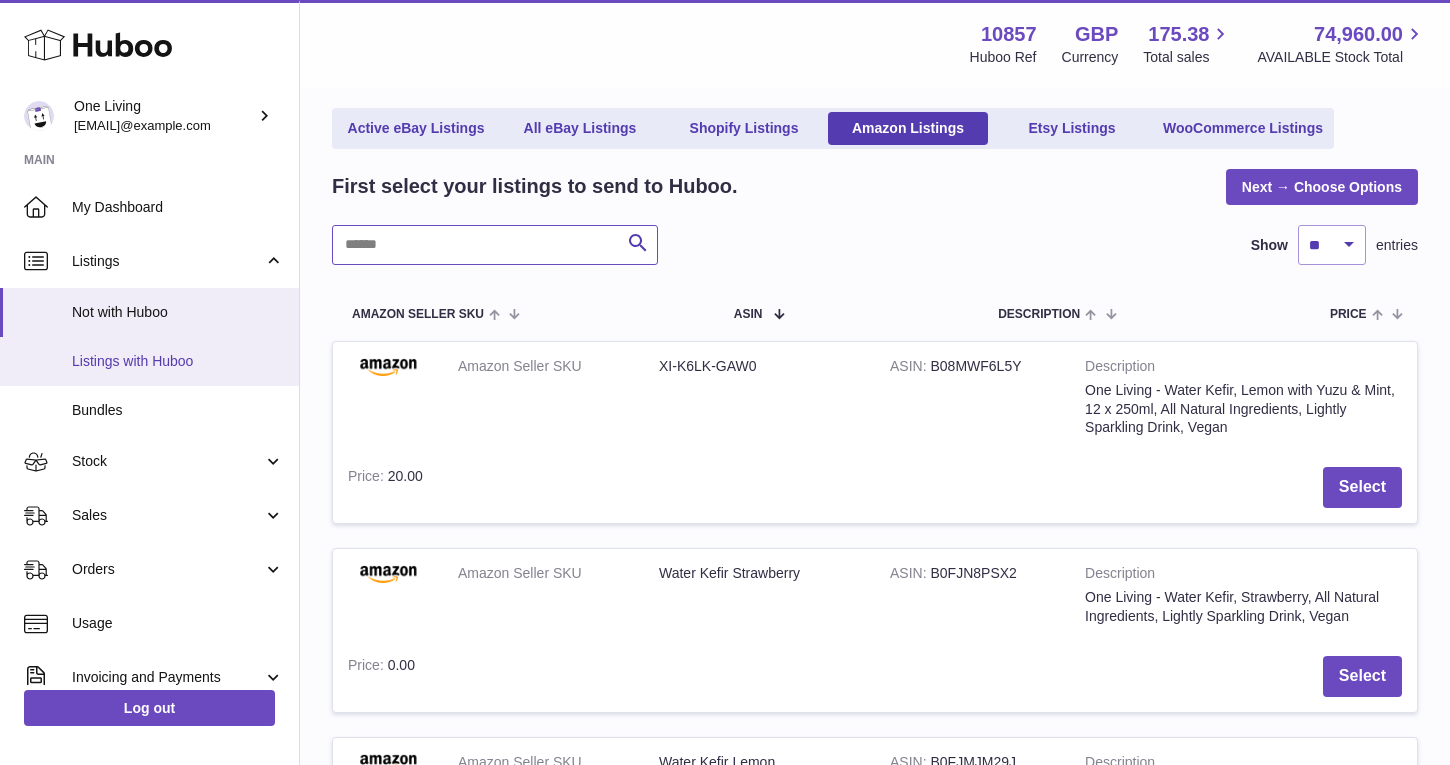 type 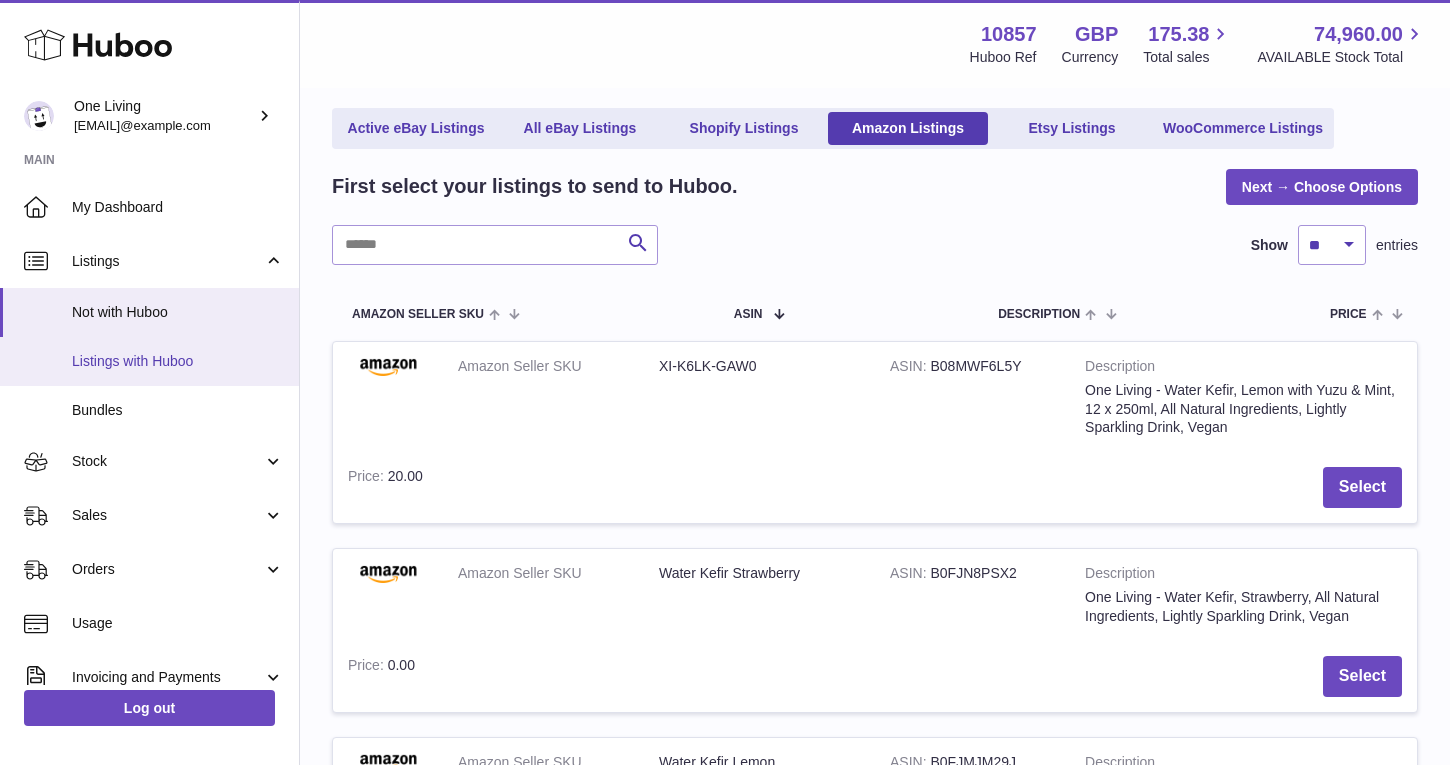click on "Listings with Huboo" at bounding box center (178, 361) 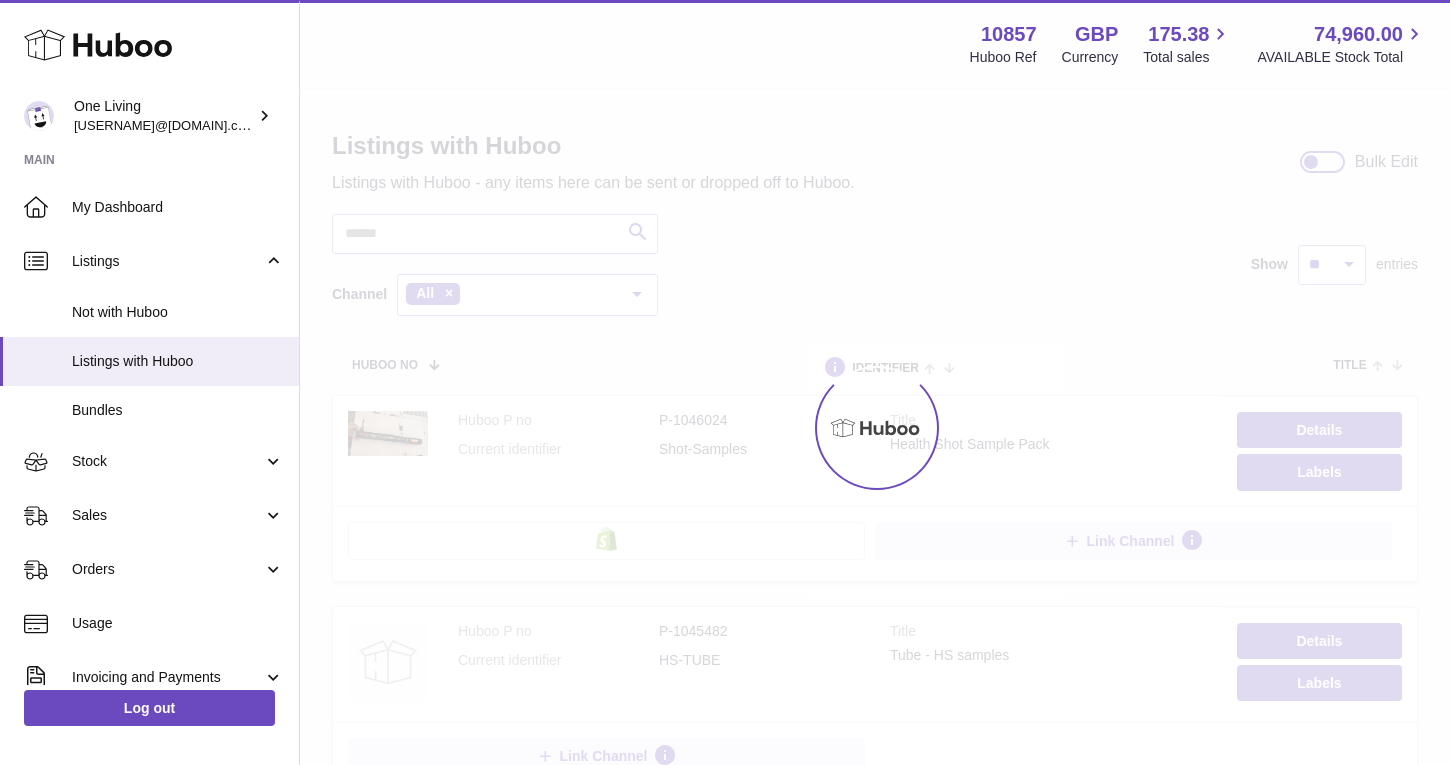 scroll, scrollTop: 0, scrollLeft: 0, axis: both 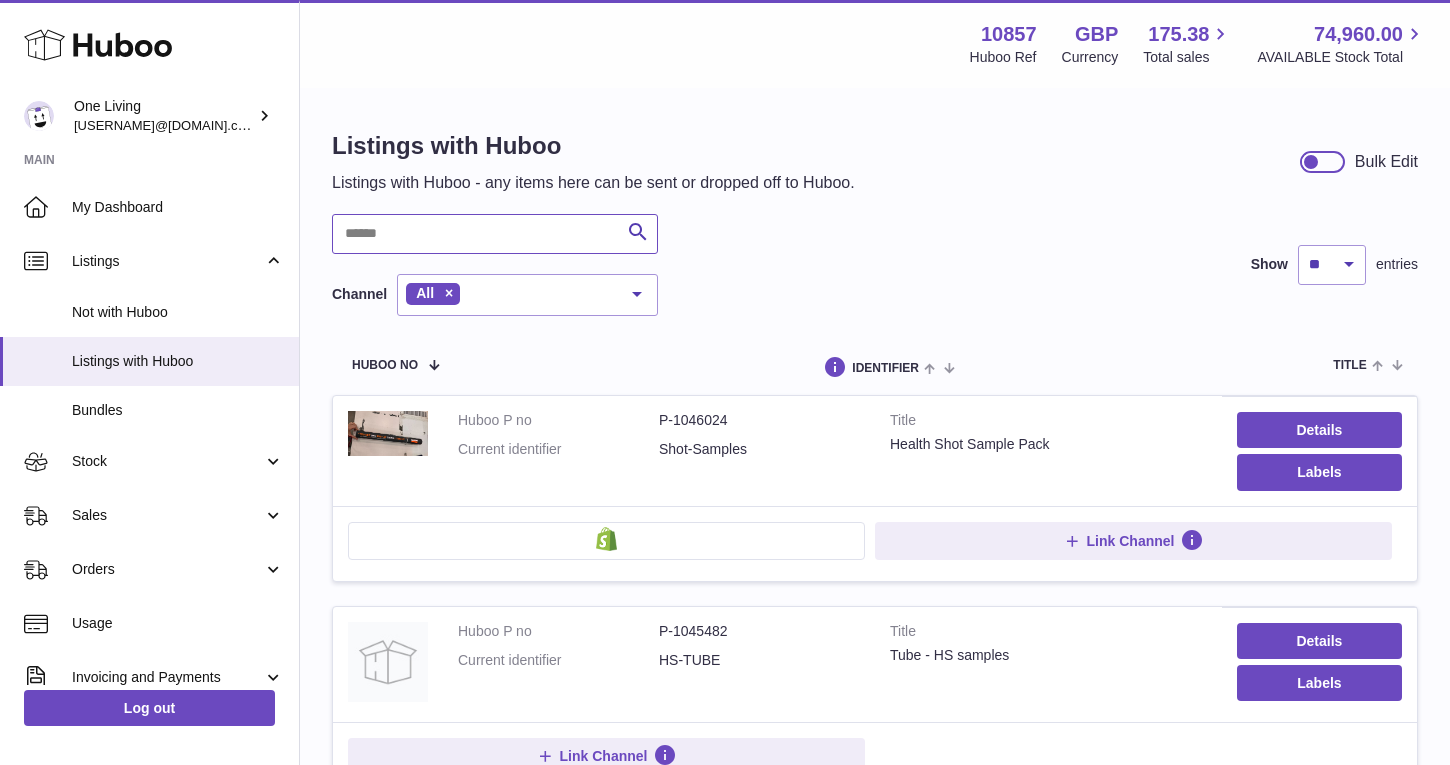 click at bounding box center [495, 234] 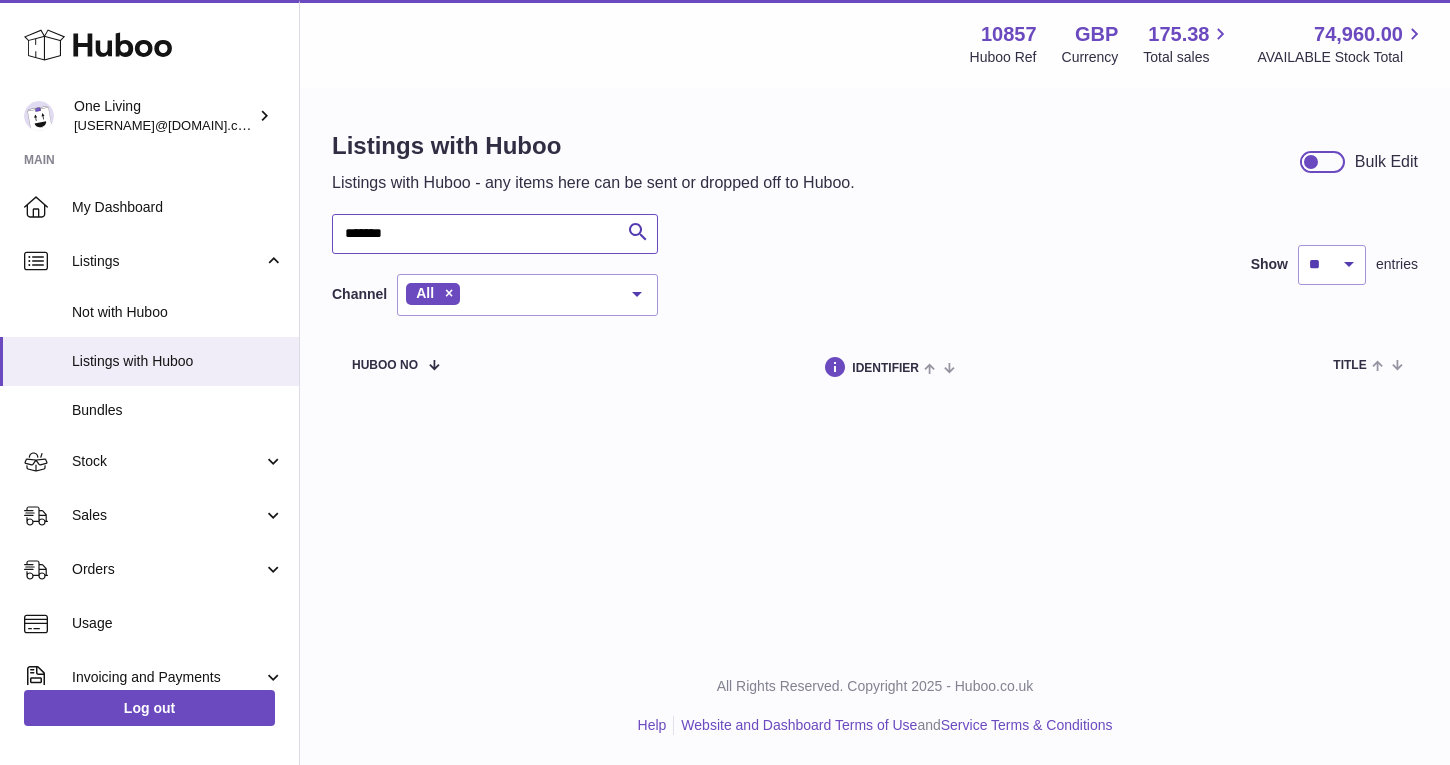 click on "*******" at bounding box center [495, 234] 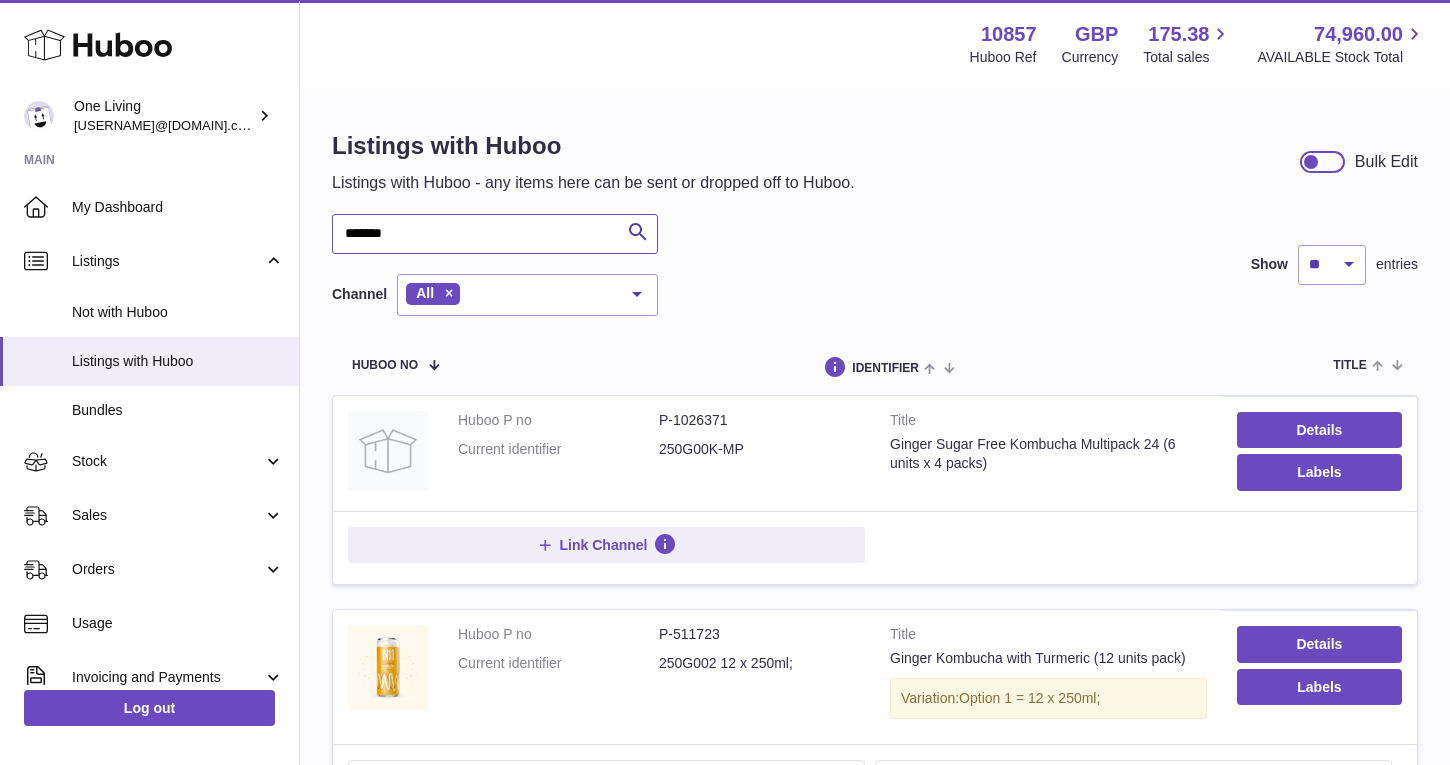 type on "*******" 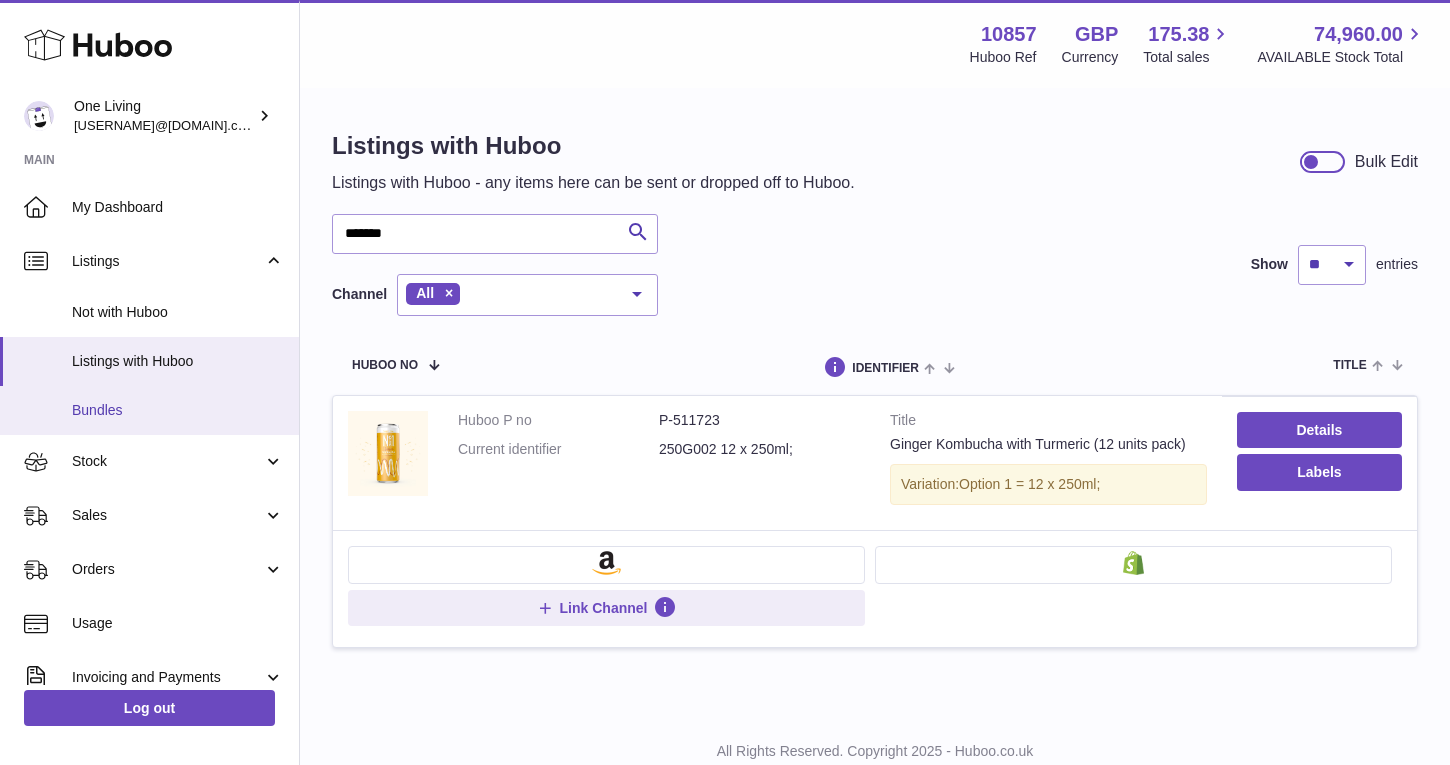 click on "Bundles" at bounding box center [178, 410] 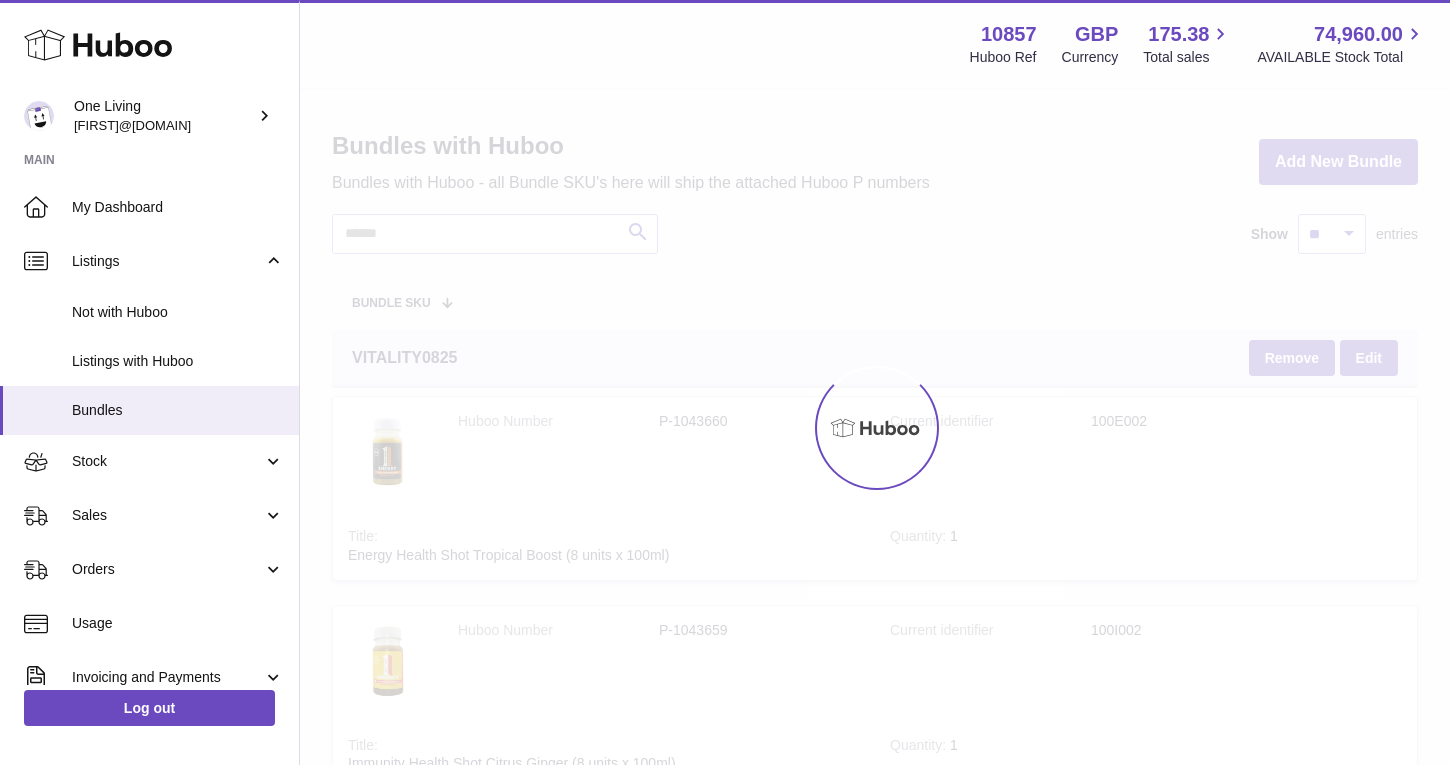 scroll, scrollTop: 0, scrollLeft: 0, axis: both 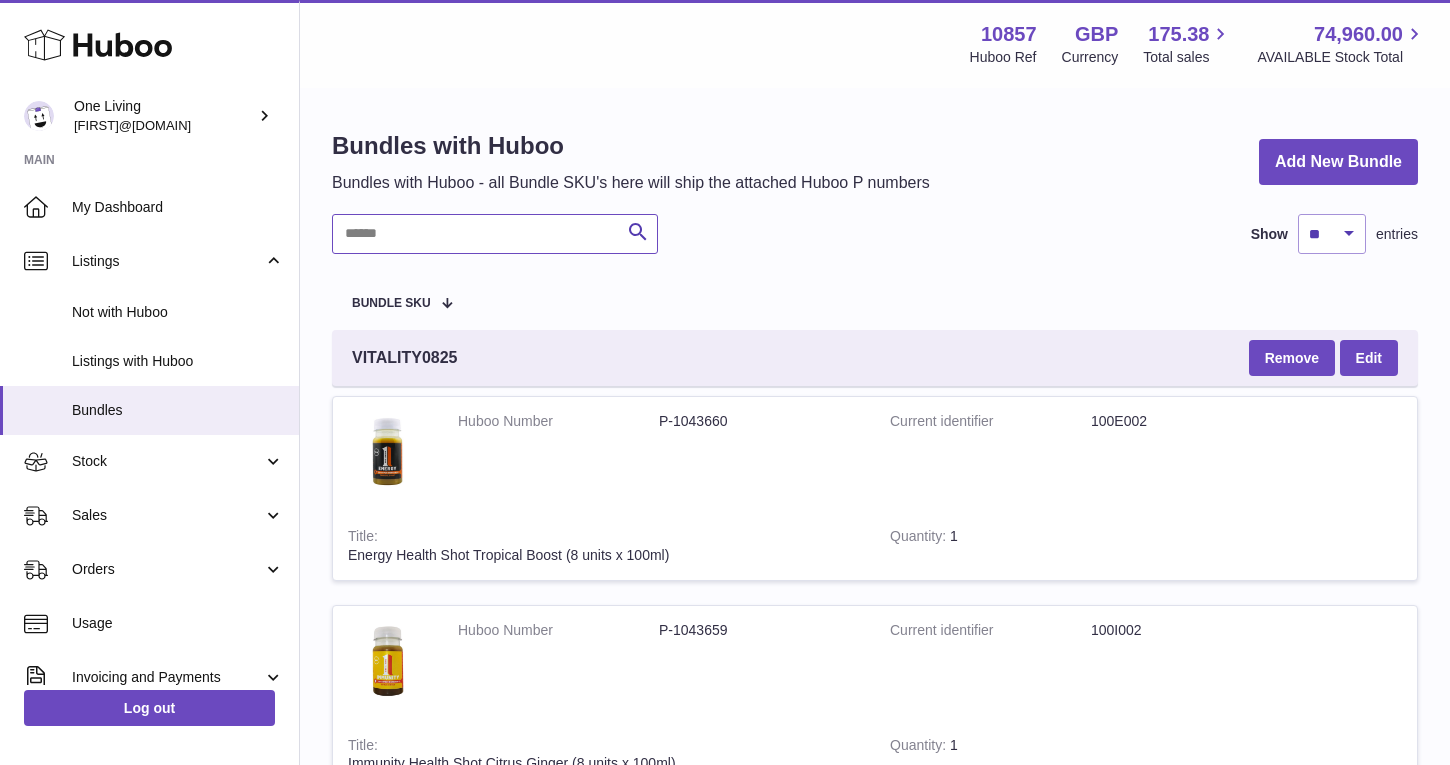 click at bounding box center [495, 234] 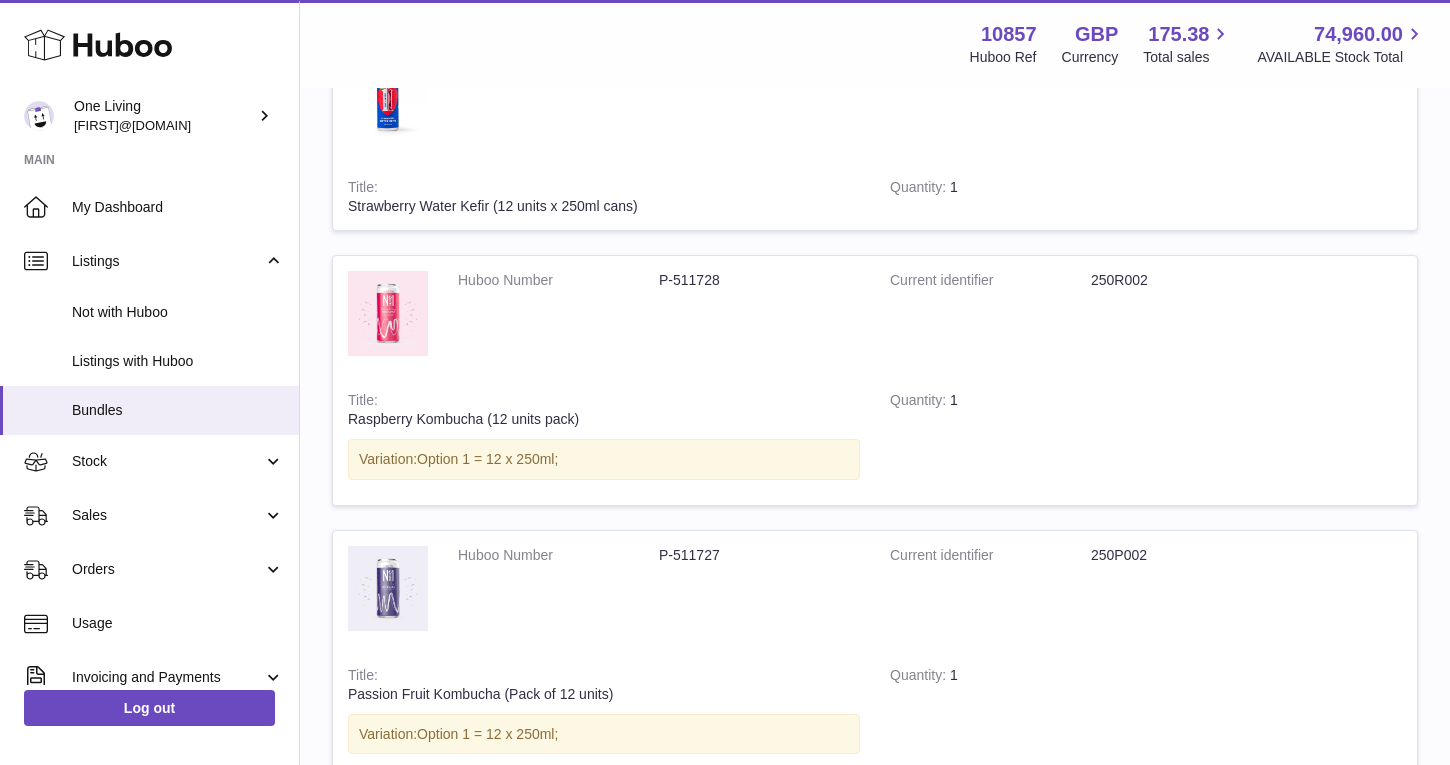 scroll, scrollTop: 686, scrollLeft: 0, axis: vertical 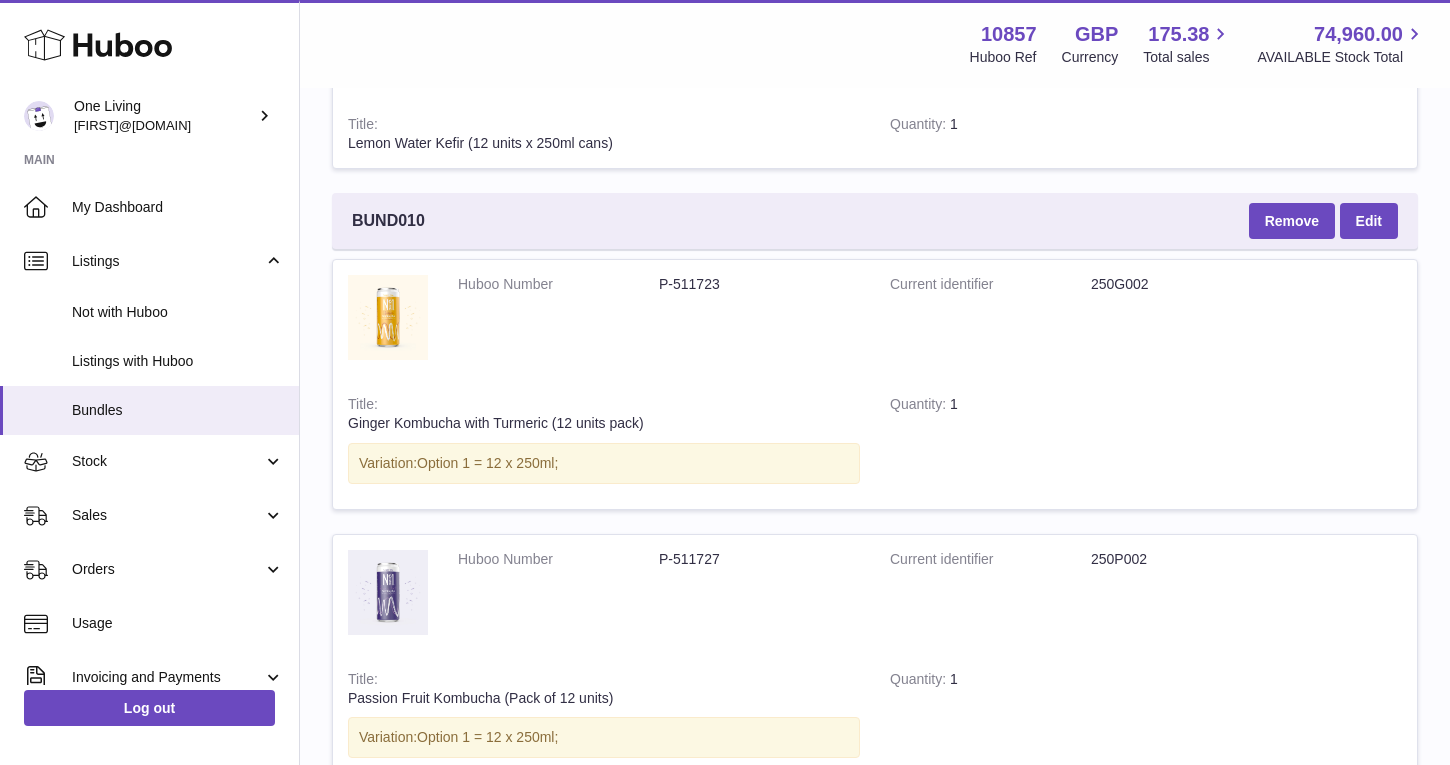 type on "****" 